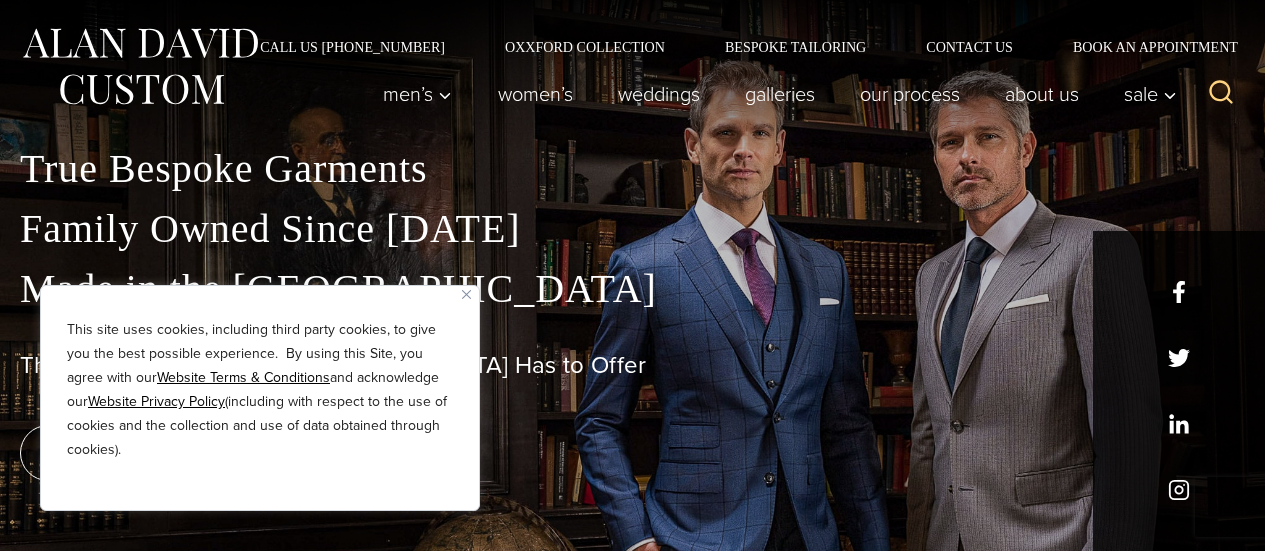 scroll, scrollTop: 333, scrollLeft: 0, axis: vertical 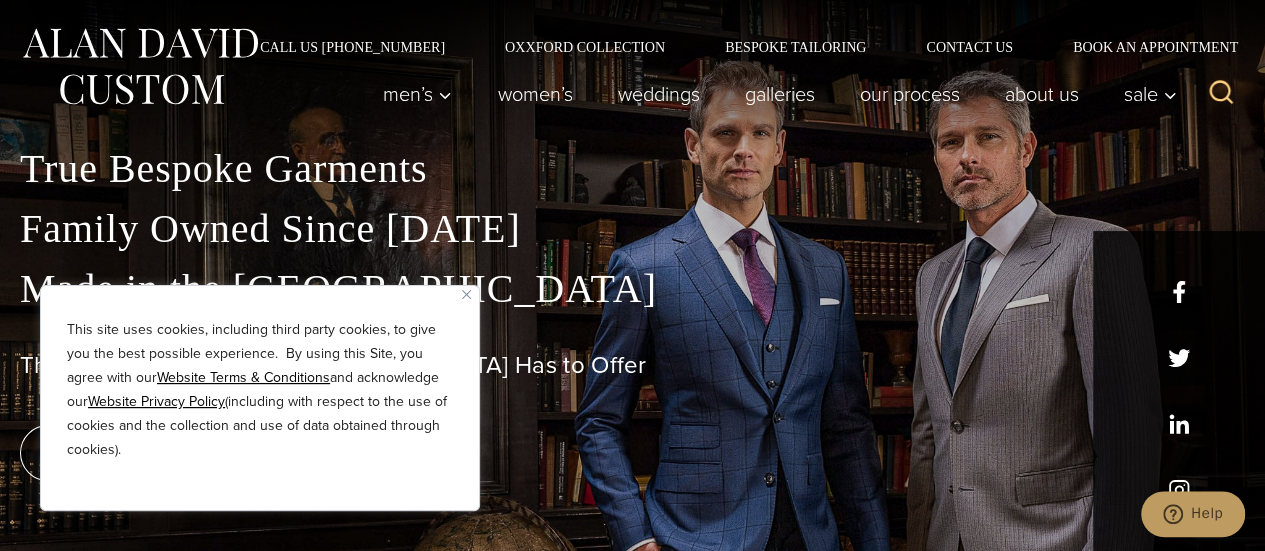 click at bounding box center (466, 294) 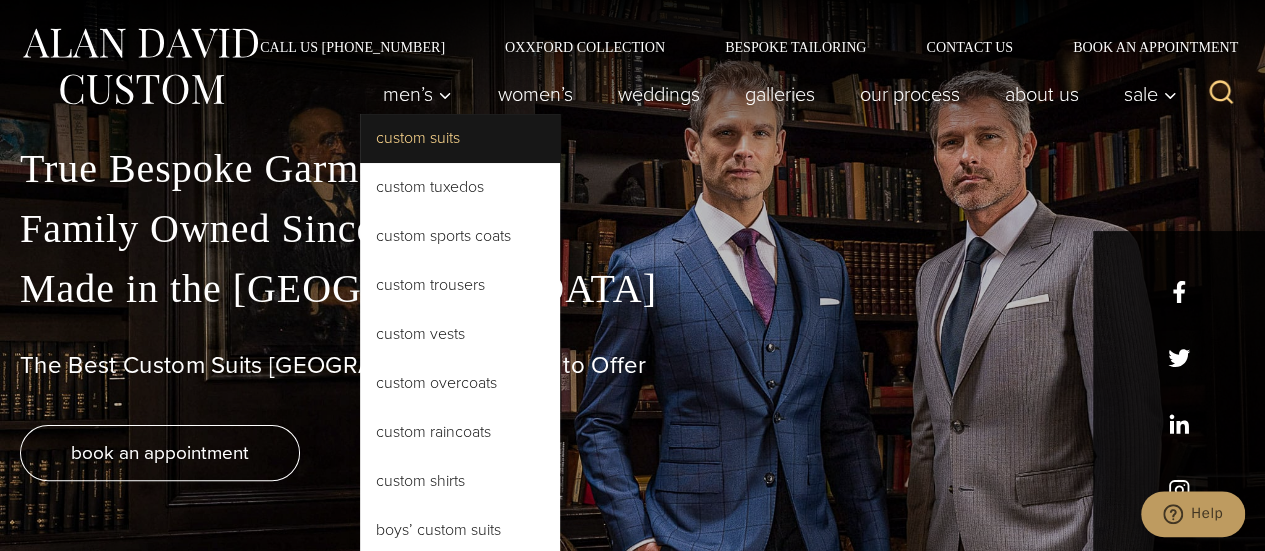 click on "Custom Suits" at bounding box center [460, 138] 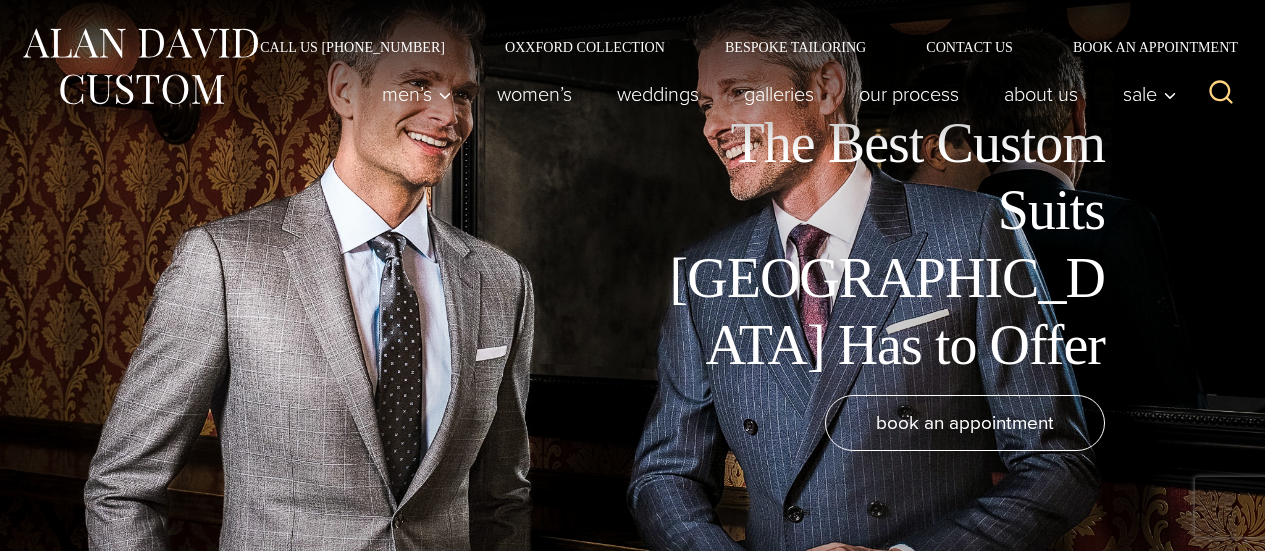 scroll, scrollTop: 0, scrollLeft: 0, axis: both 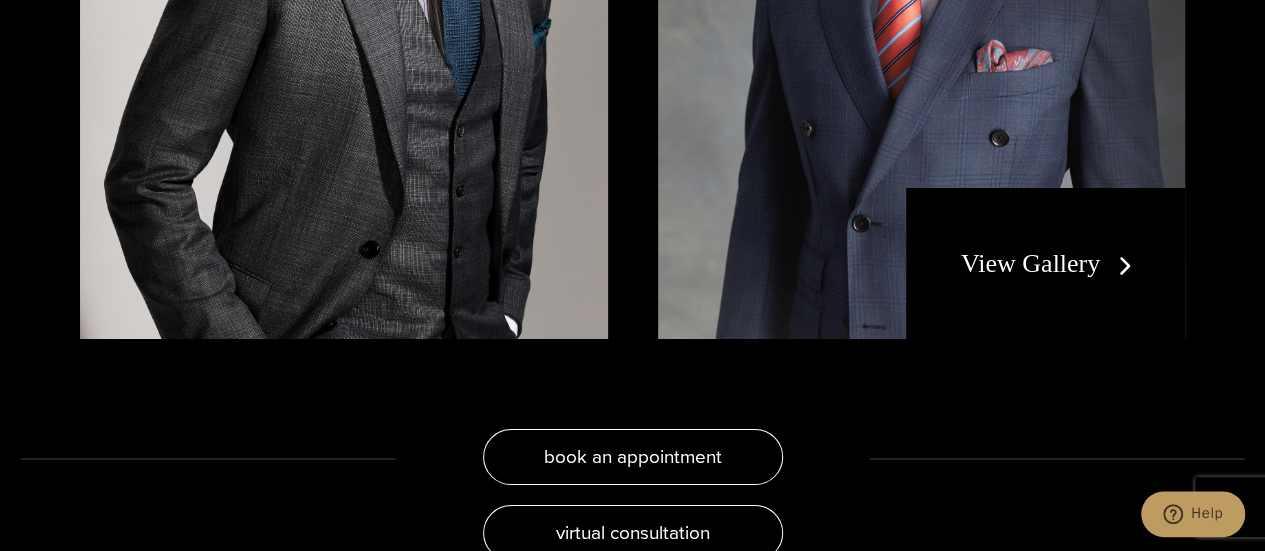 click on "View Gallery" at bounding box center [1050, 263] 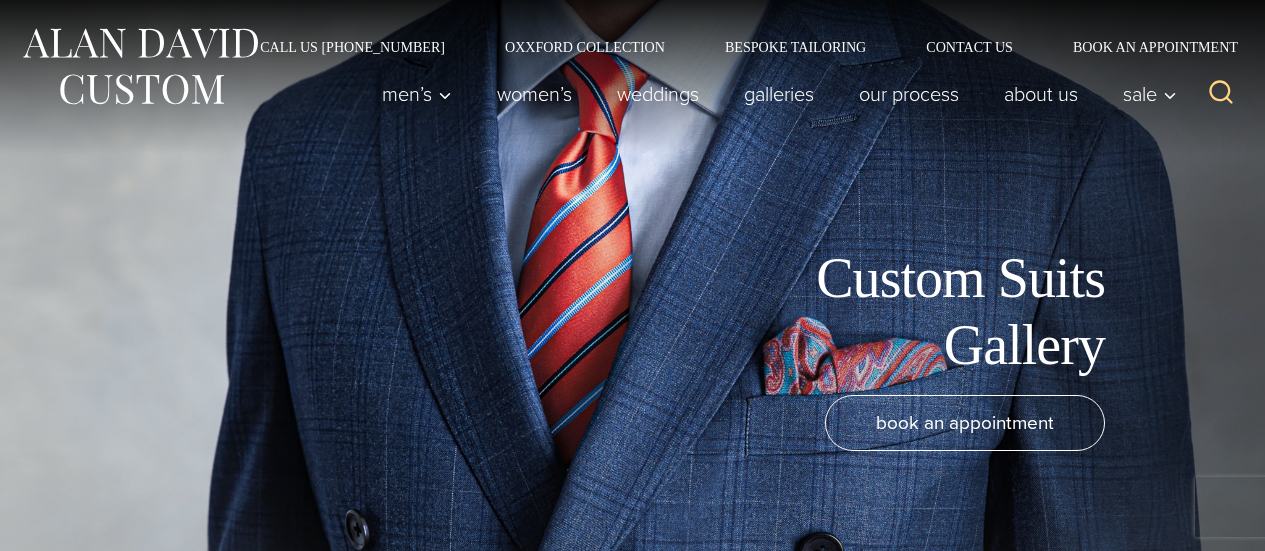 scroll, scrollTop: 0, scrollLeft: 0, axis: both 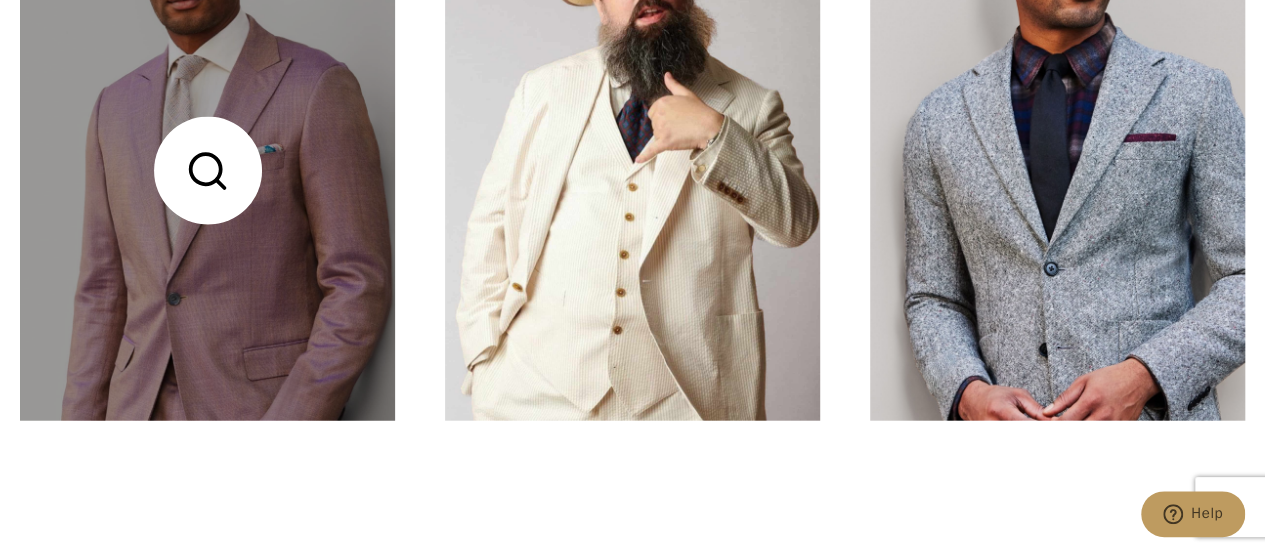 click at bounding box center (207, 171) 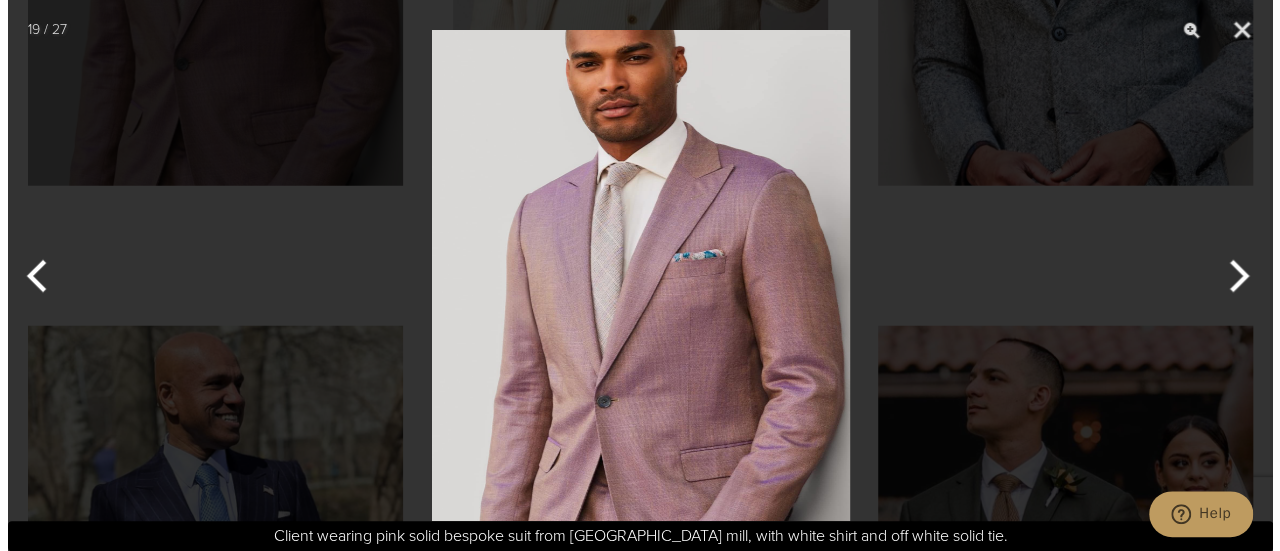 scroll, scrollTop: 6333, scrollLeft: 0, axis: vertical 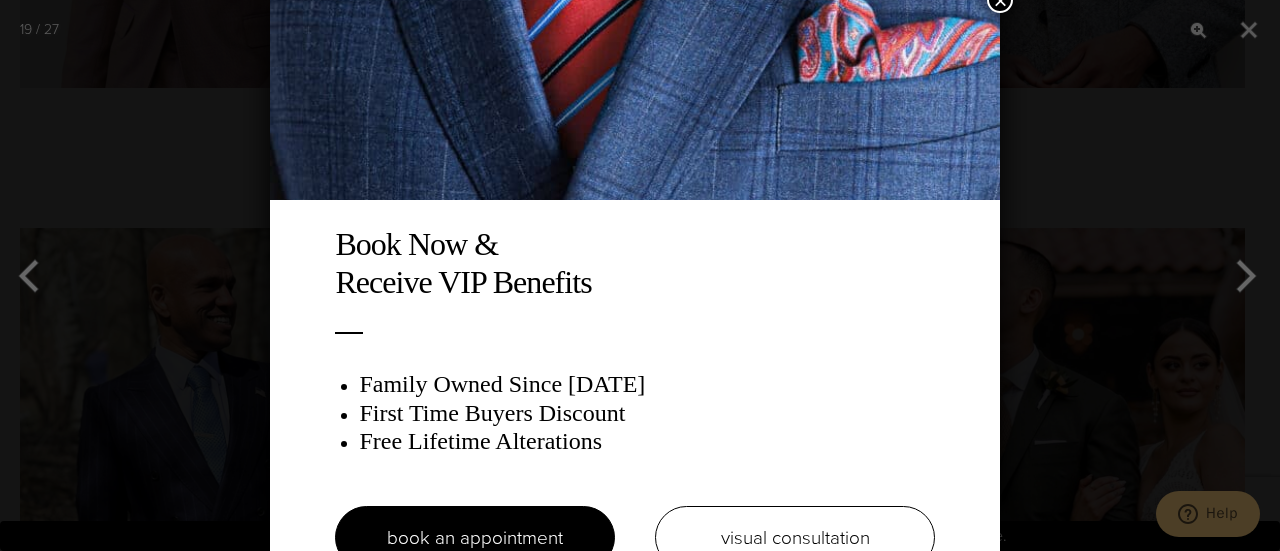 click on "Book Now &
Receive VIP Benefits
Family Owned Since [DATE]
First Time Buyers Discount
Free Lifetime Alterations
book an appointment
visual consultation
×" at bounding box center (640, 275) 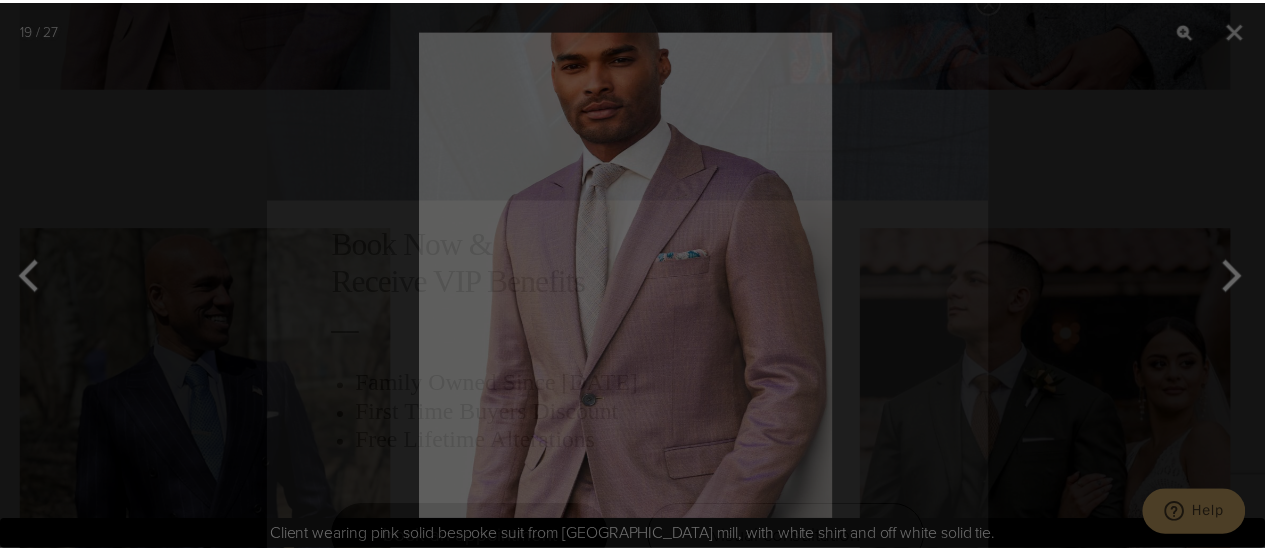scroll, scrollTop: 5920, scrollLeft: 0, axis: vertical 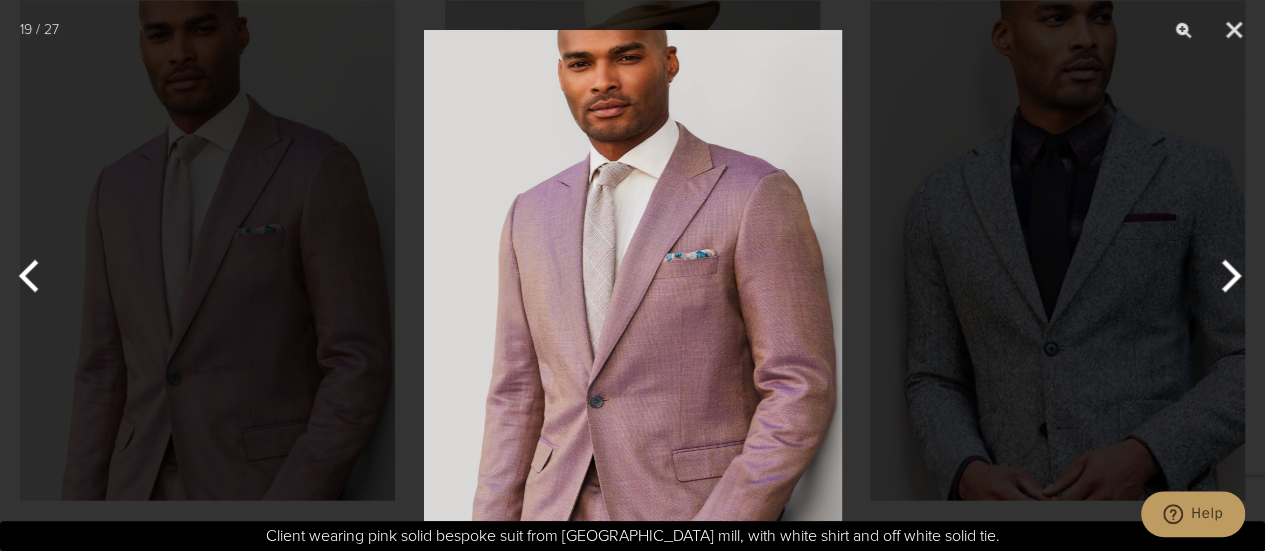 click at bounding box center (1227, 276) 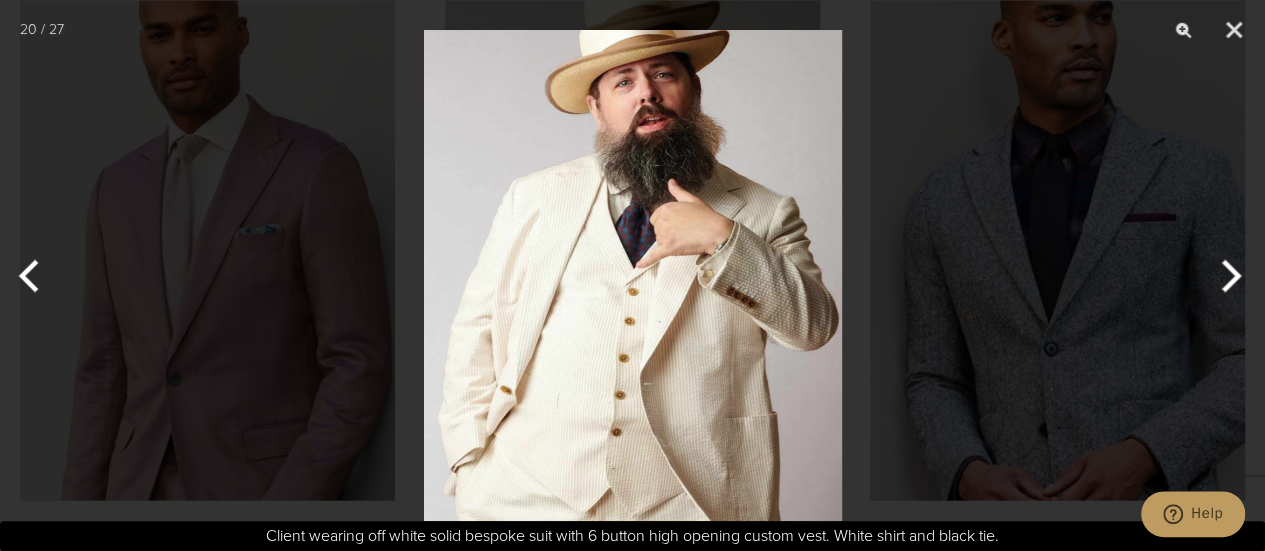click at bounding box center (1227, 276) 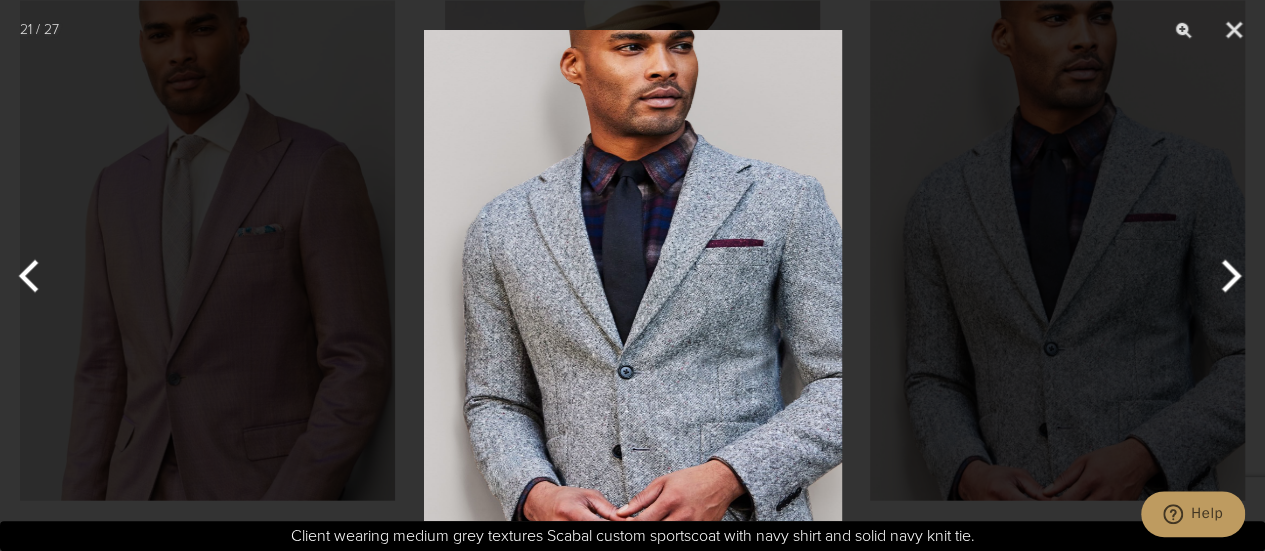 click at bounding box center [1227, 276] 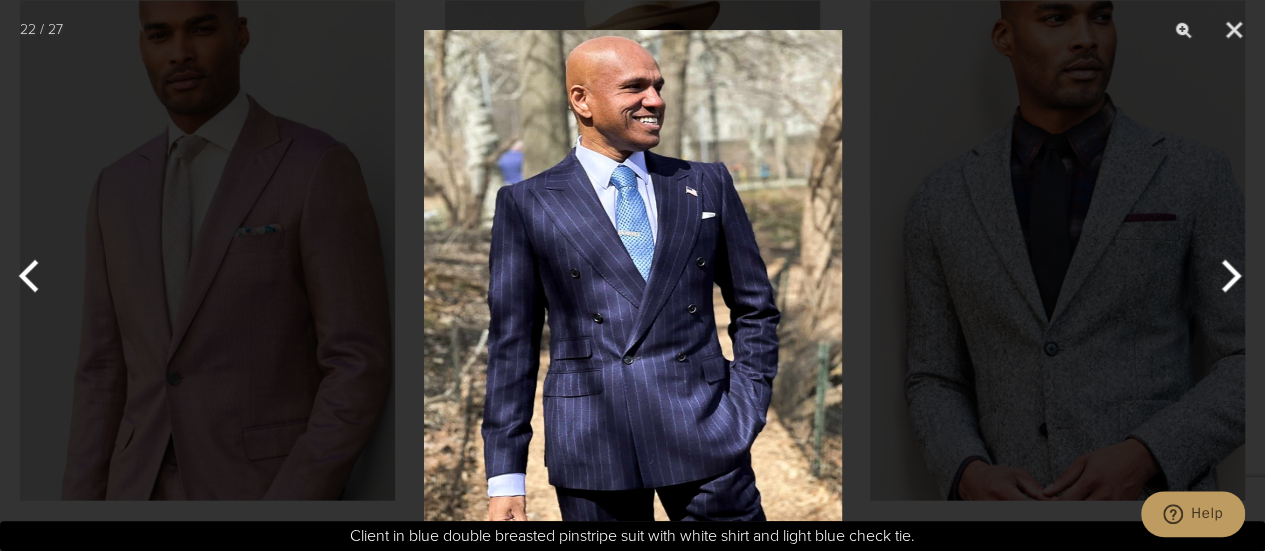 click at bounding box center (1227, 276) 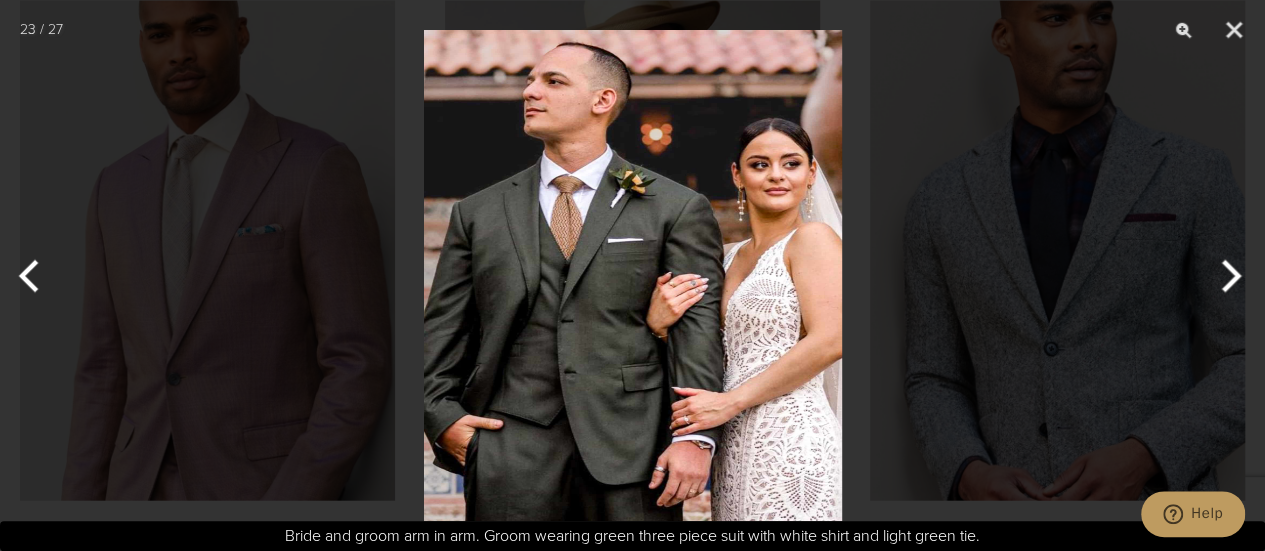 click at bounding box center (1227, 276) 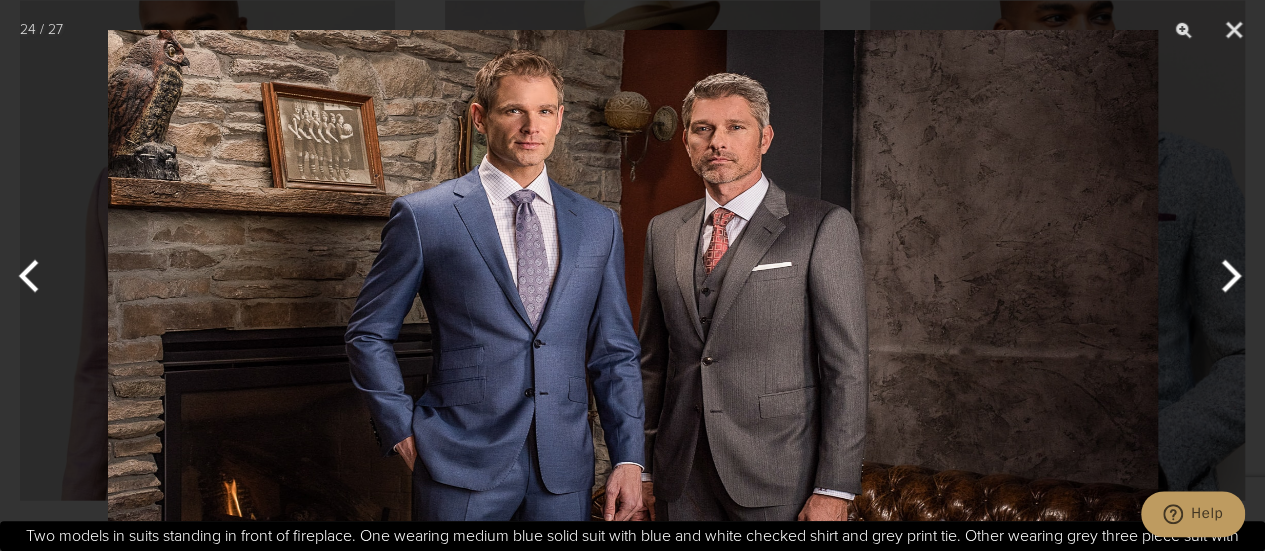 click at bounding box center [1227, 276] 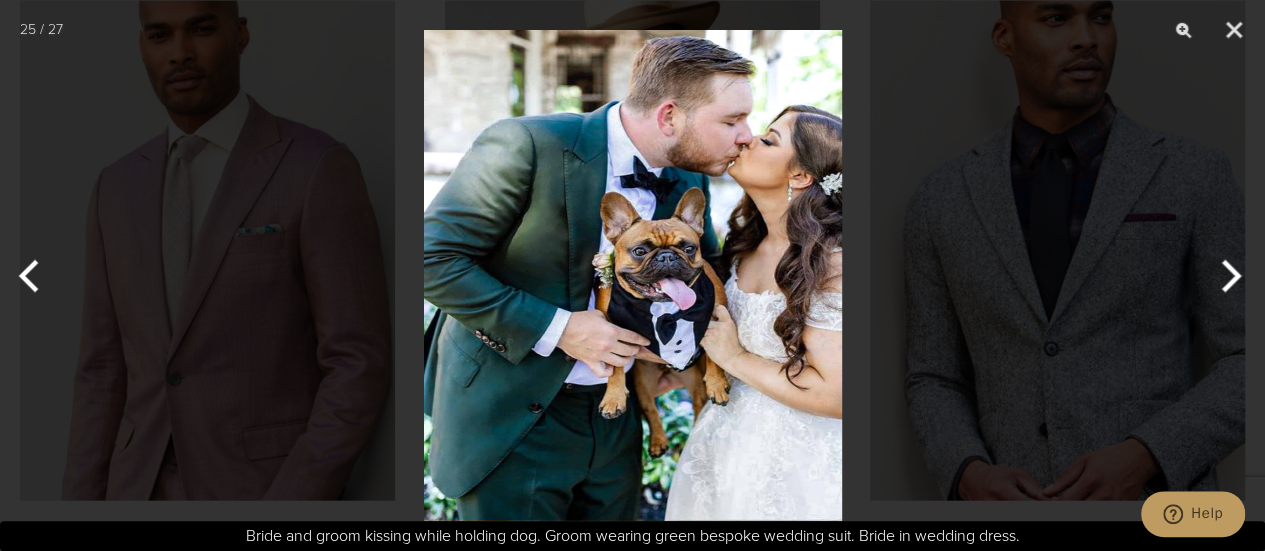 click at bounding box center [1227, 276] 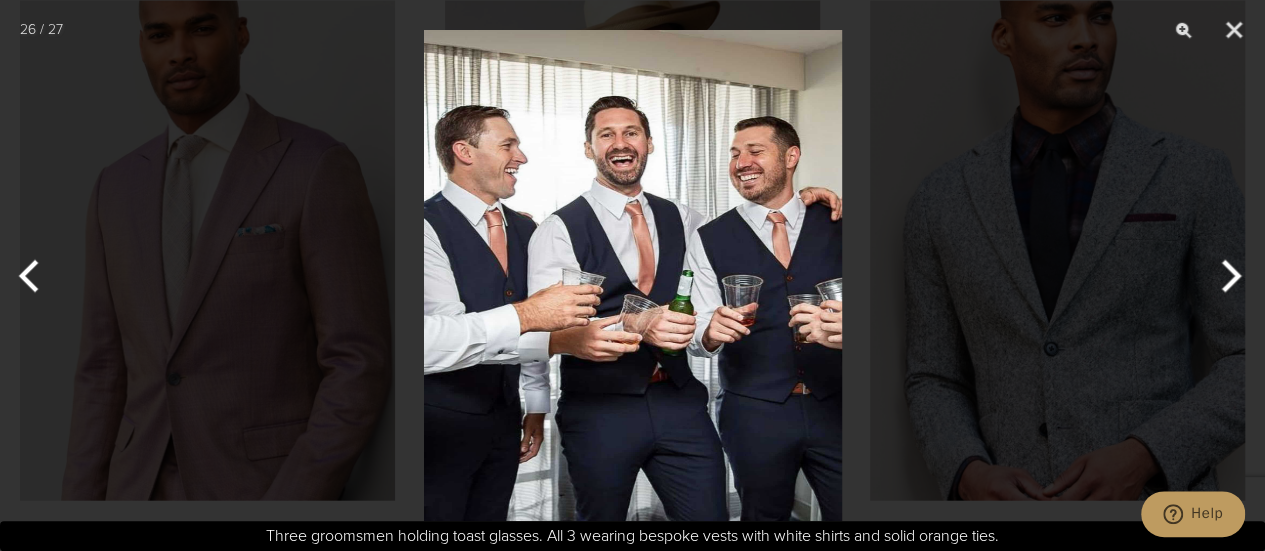 click at bounding box center [1227, 276] 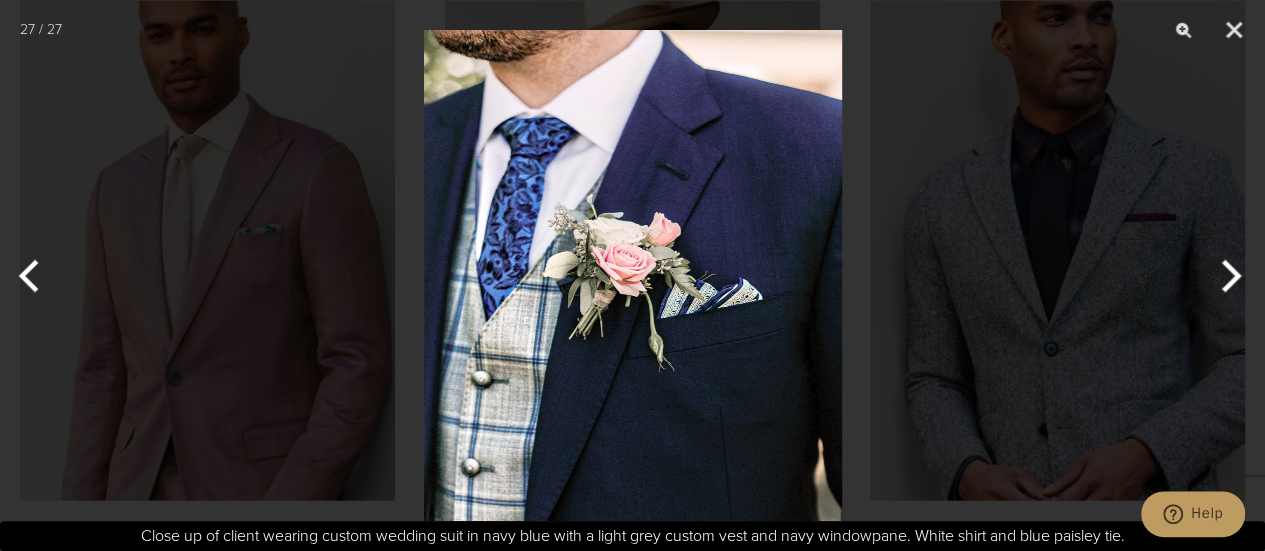 click at bounding box center (1227, 276) 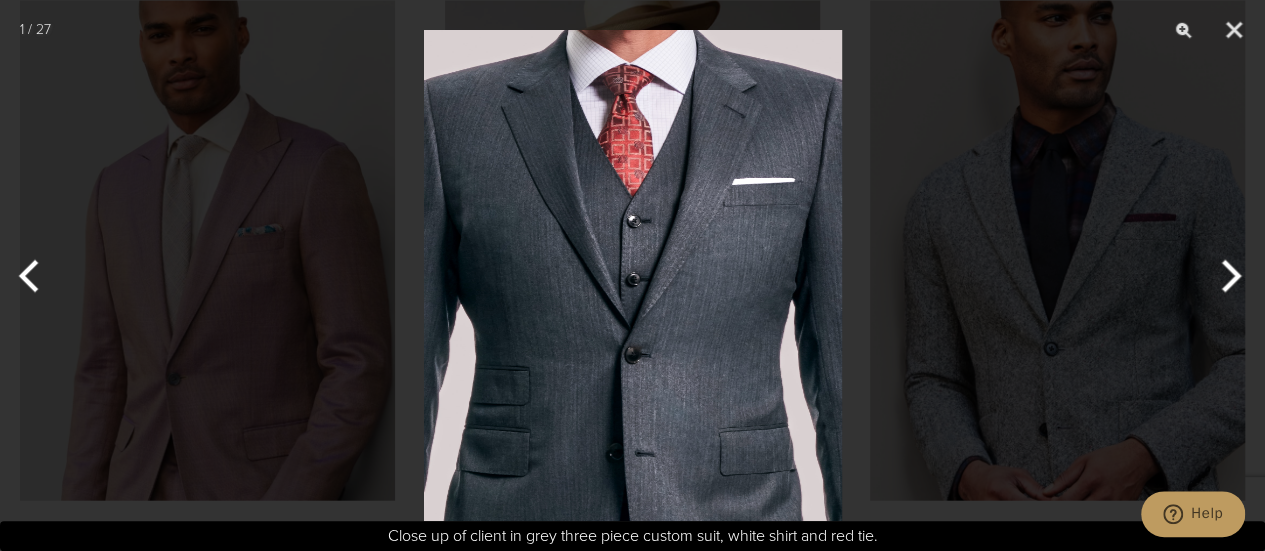 click at bounding box center (1227, 276) 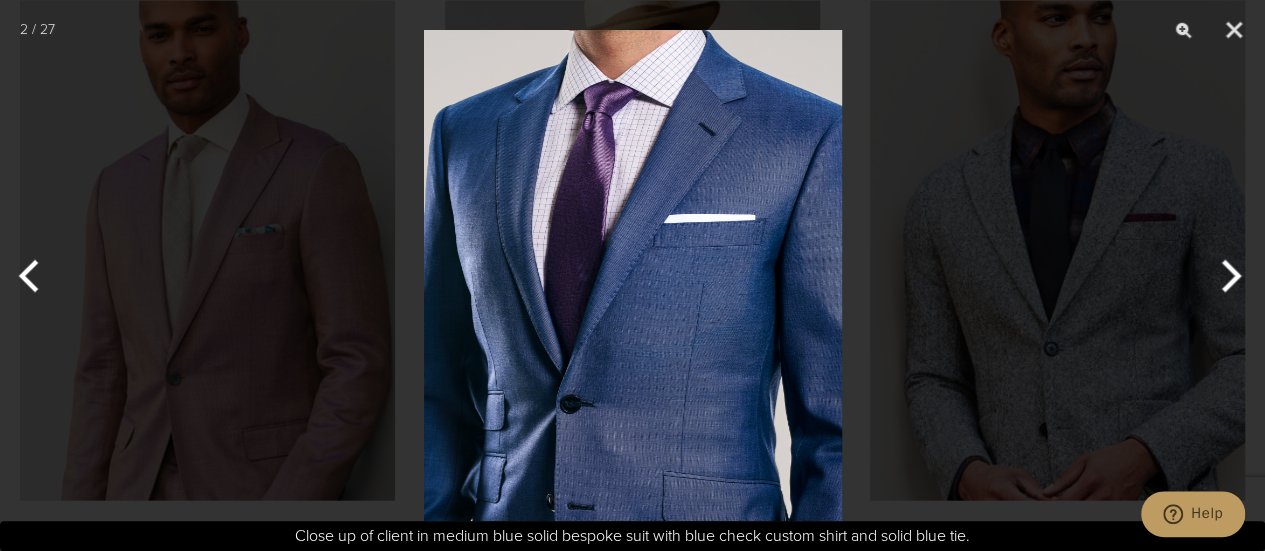 click at bounding box center (1227, 276) 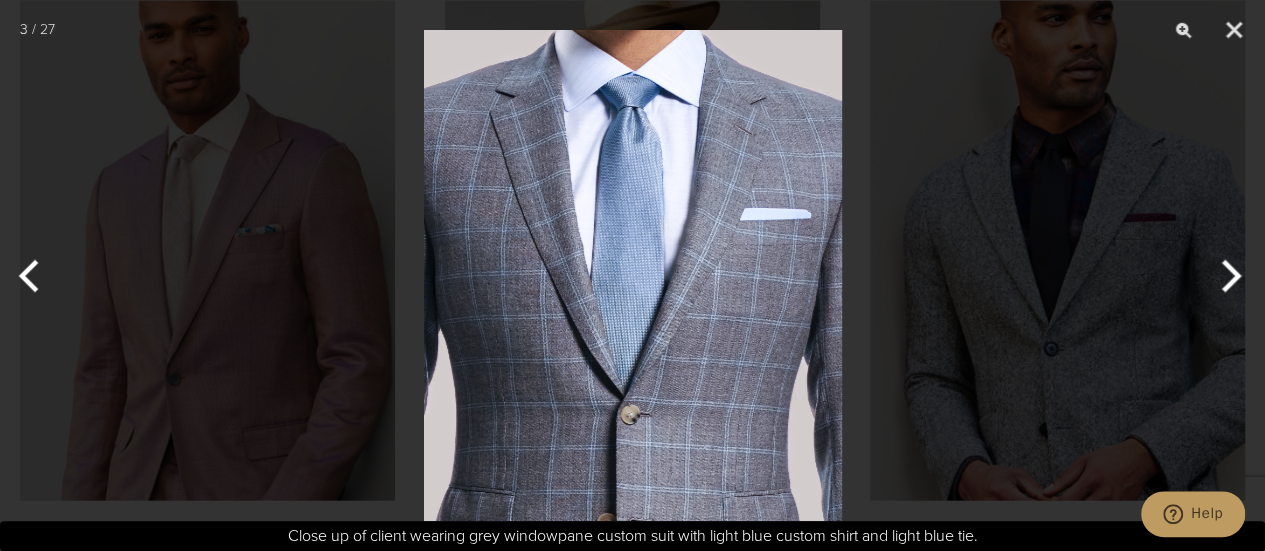 click at bounding box center [1227, 276] 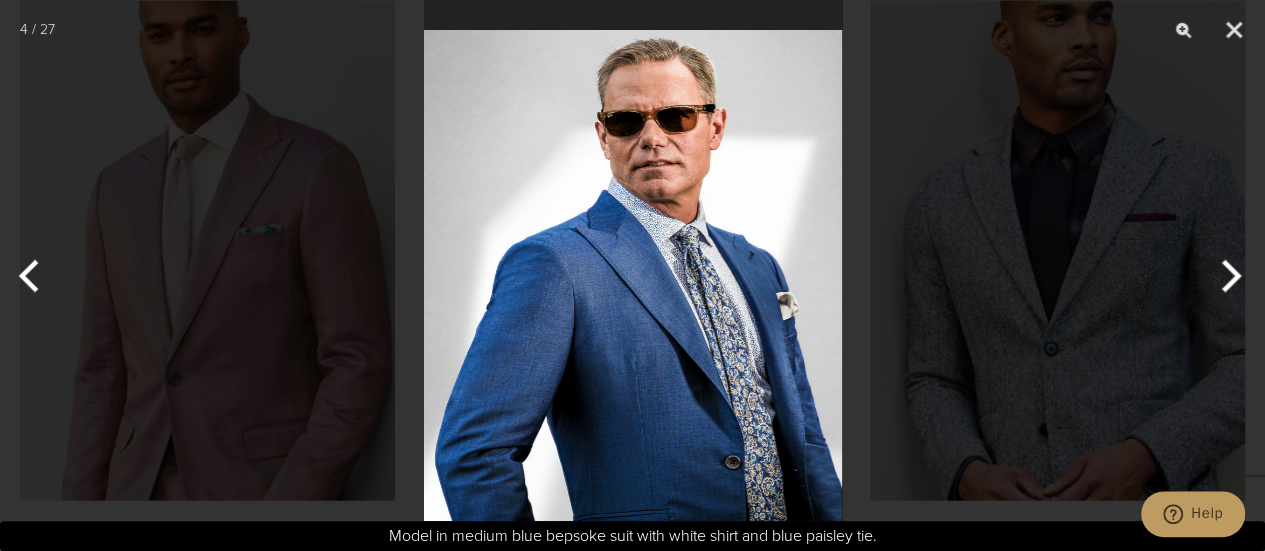click at bounding box center [1227, 276] 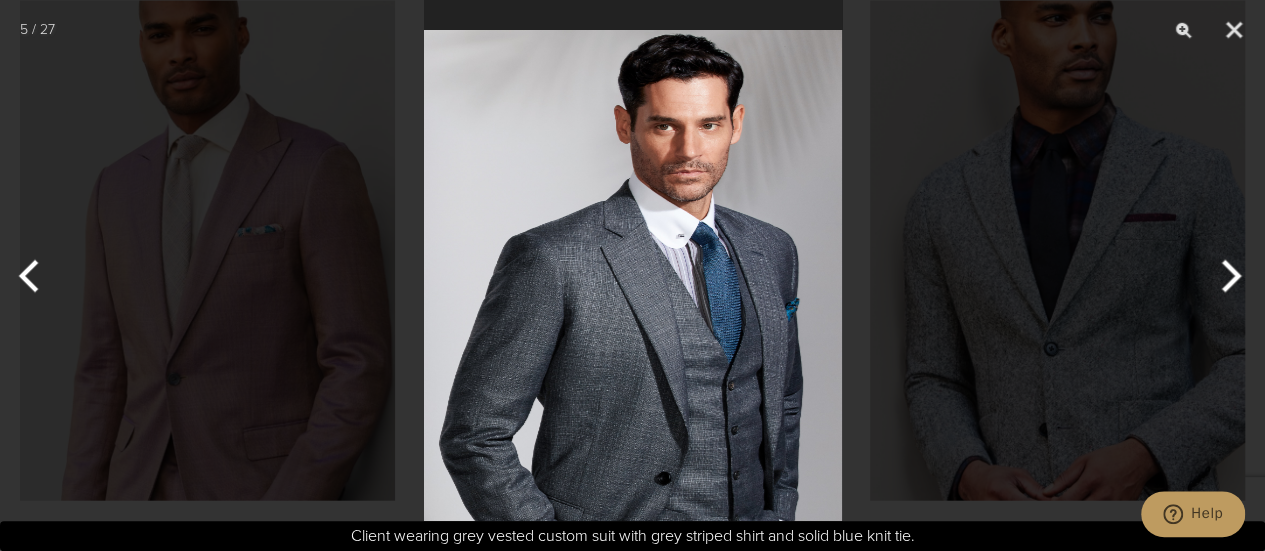 click at bounding box center (1227, 276) 